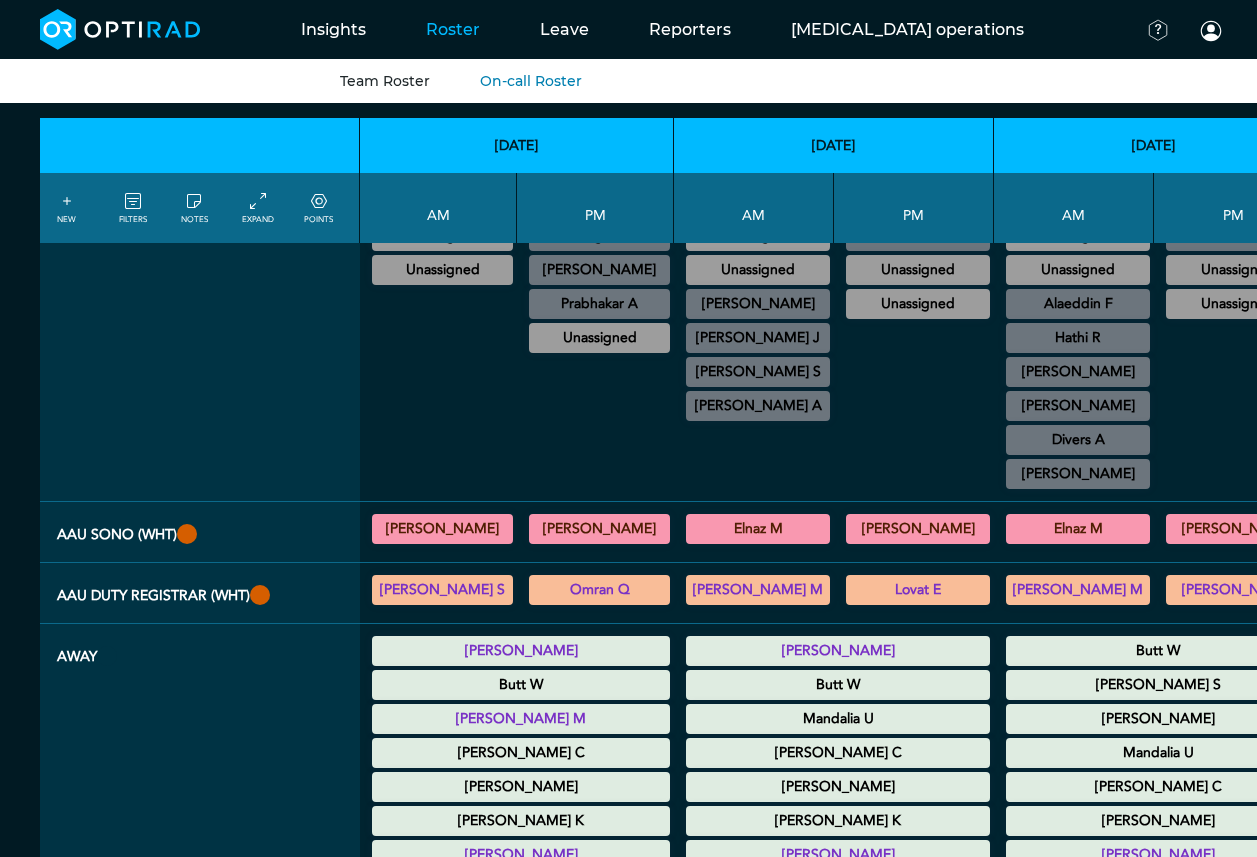 scroll, scrollTop: 0, scrollLeft: 8, axis: horizontal 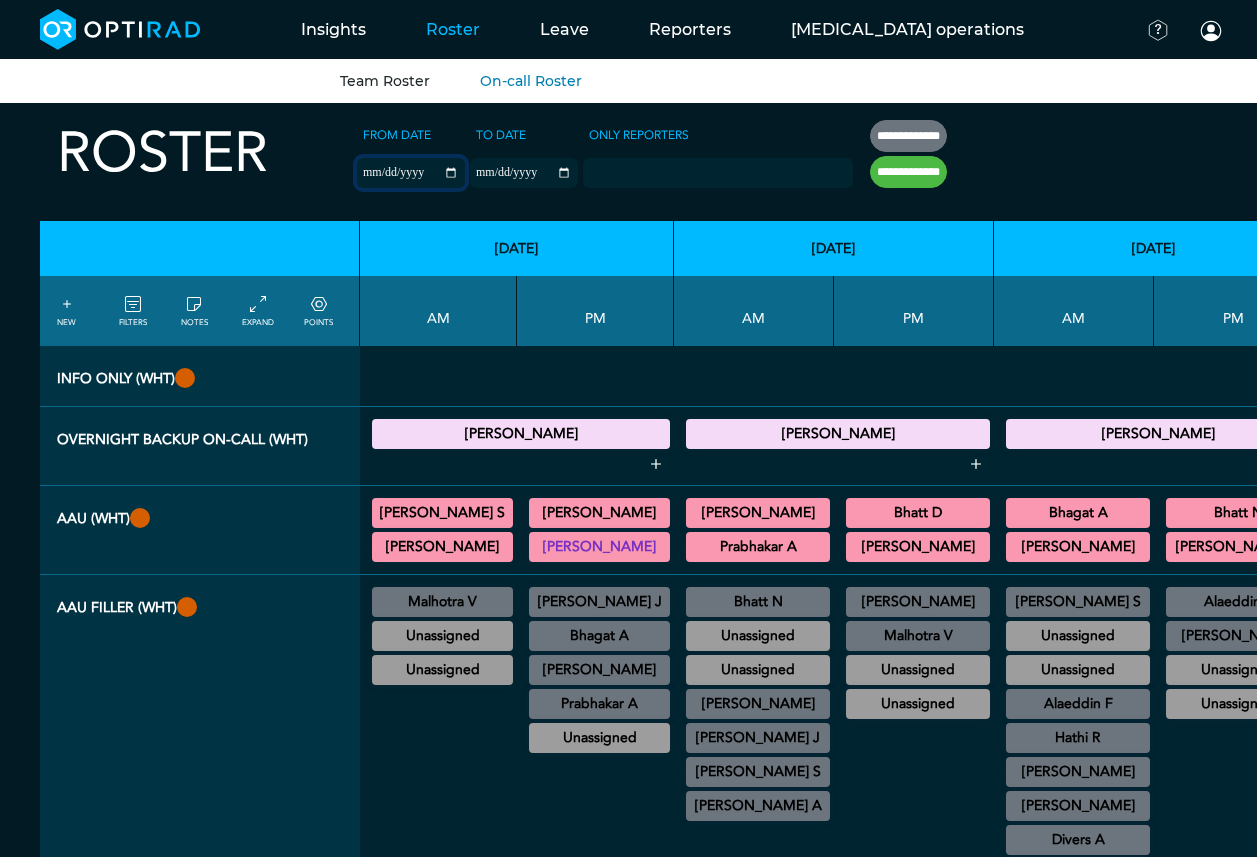 click on "**********" at bounding box center (411, 173) 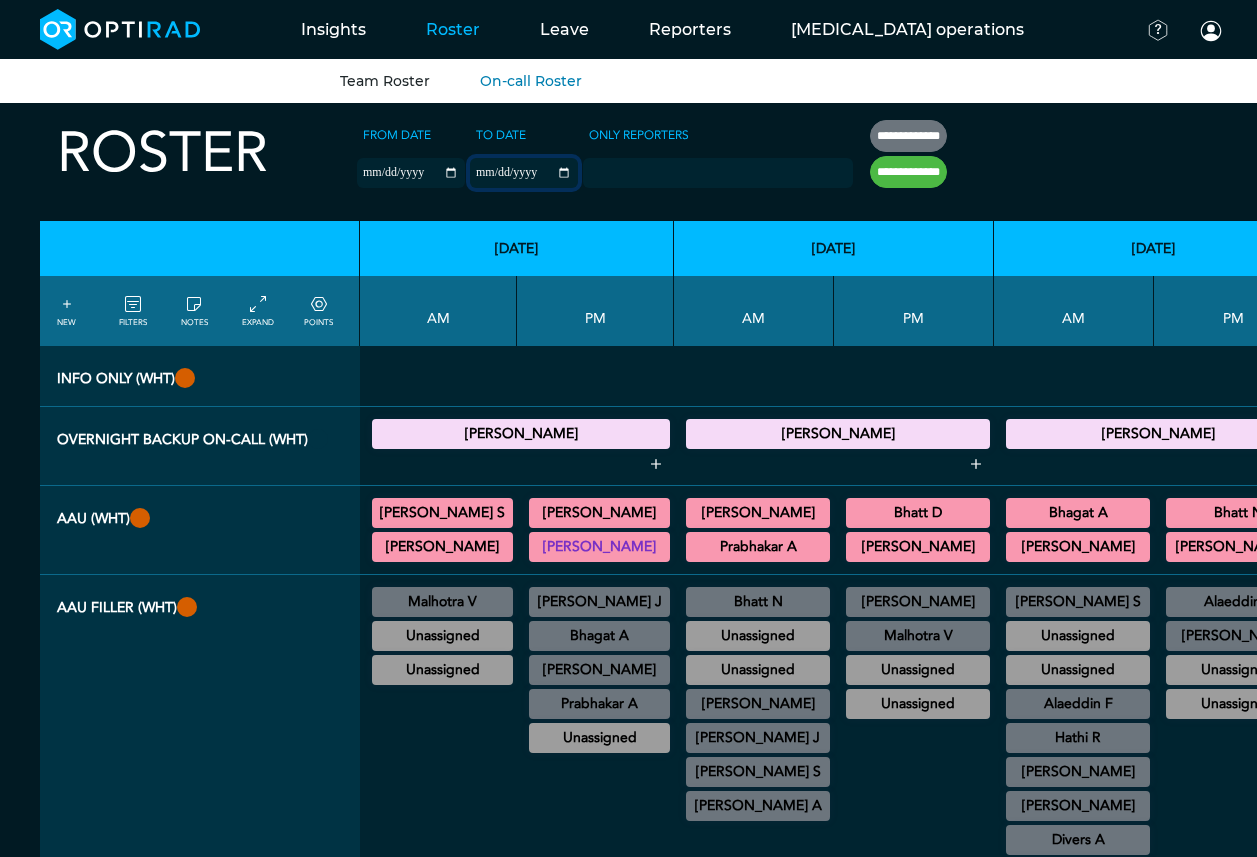 click on "**********" at bounding box center (524, 173) 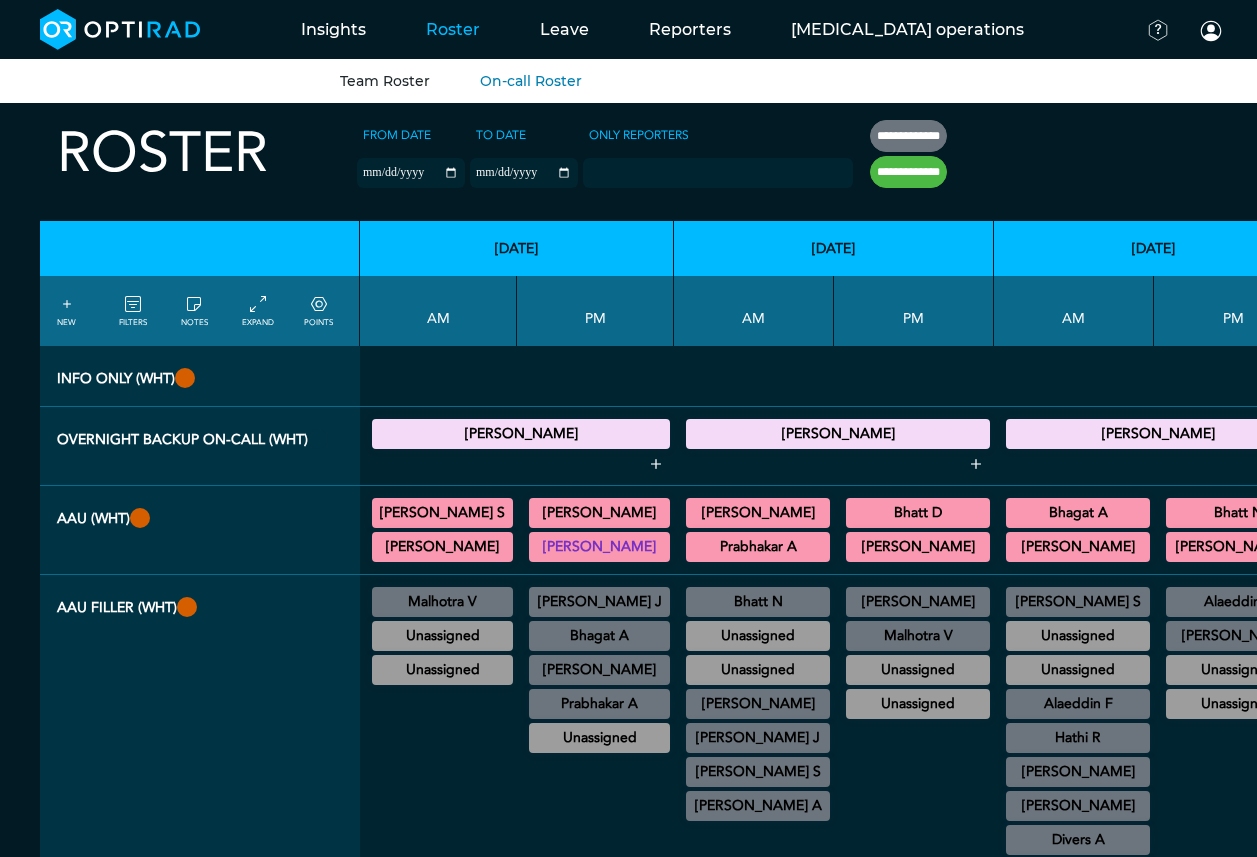 click on "**********" at bounding box center (908, 172) 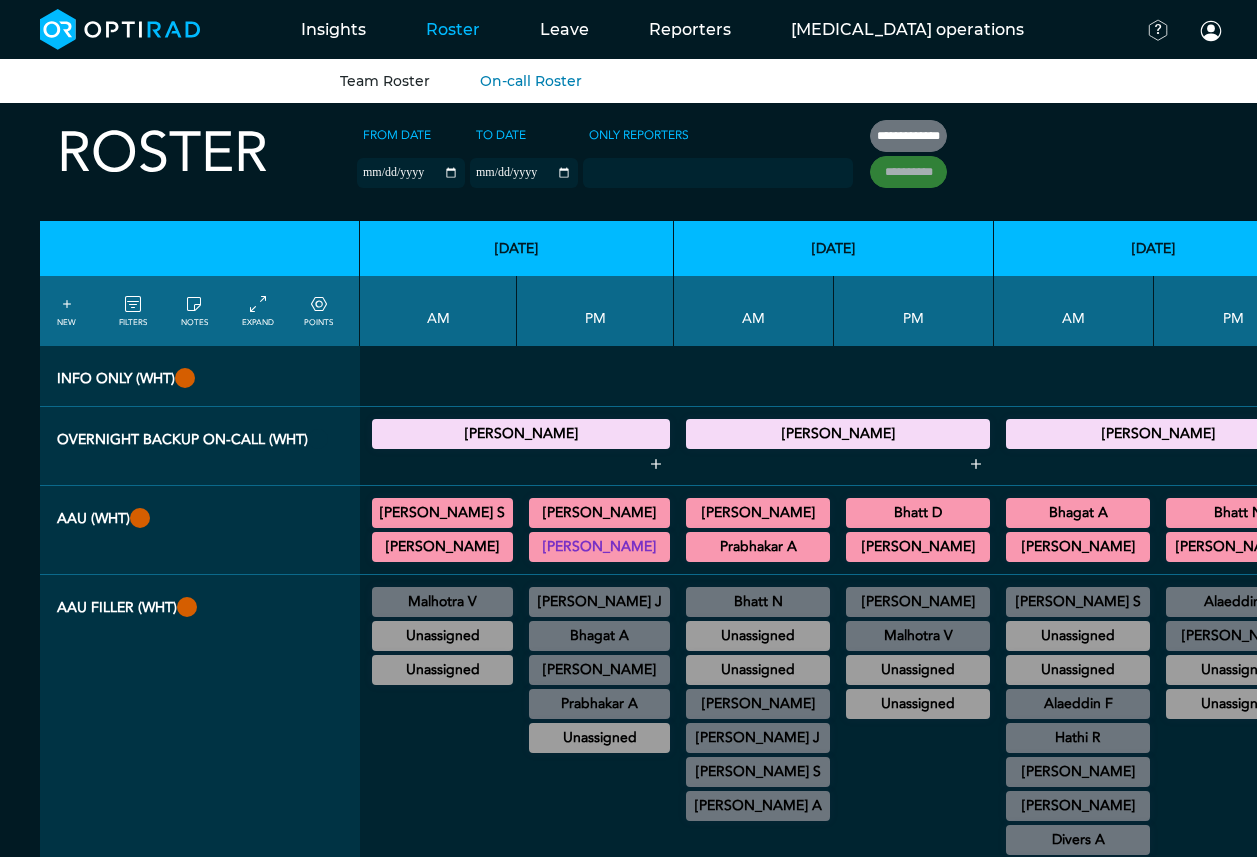 type on "**********" 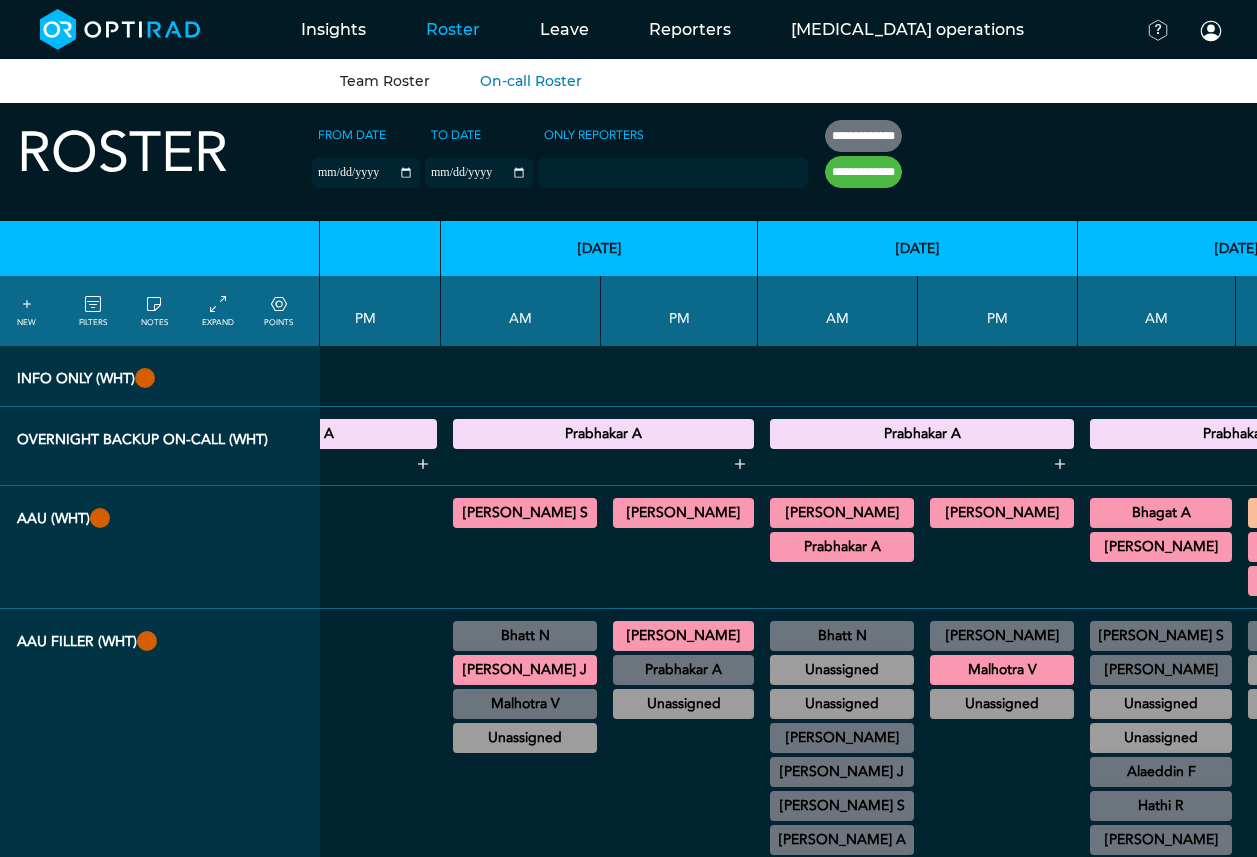scroll, scrollTop: 0, scrollLeft: 2137, axis: horizontal 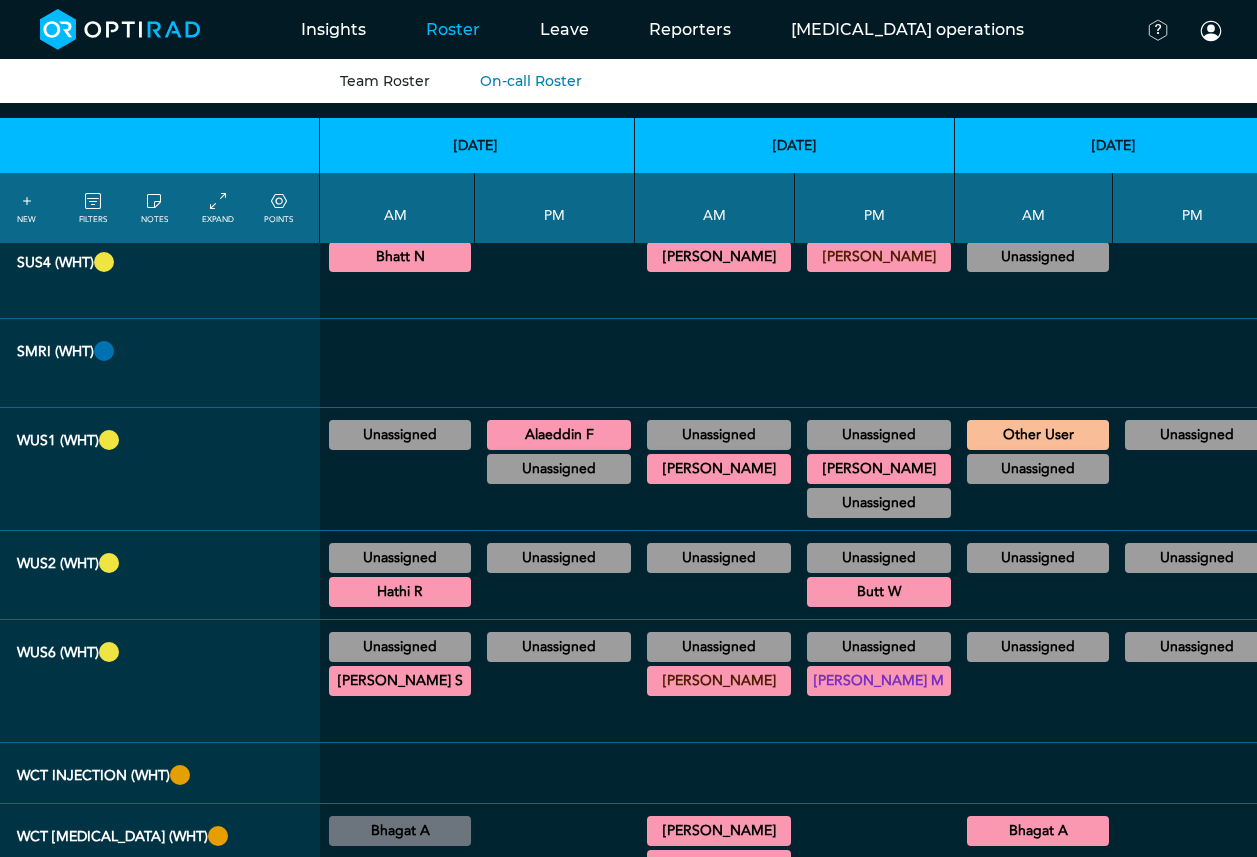 drag, startPoint x: 891, startPoint y: 642, endPoint x: 880, endPoint y: 621, distance: 23.70654 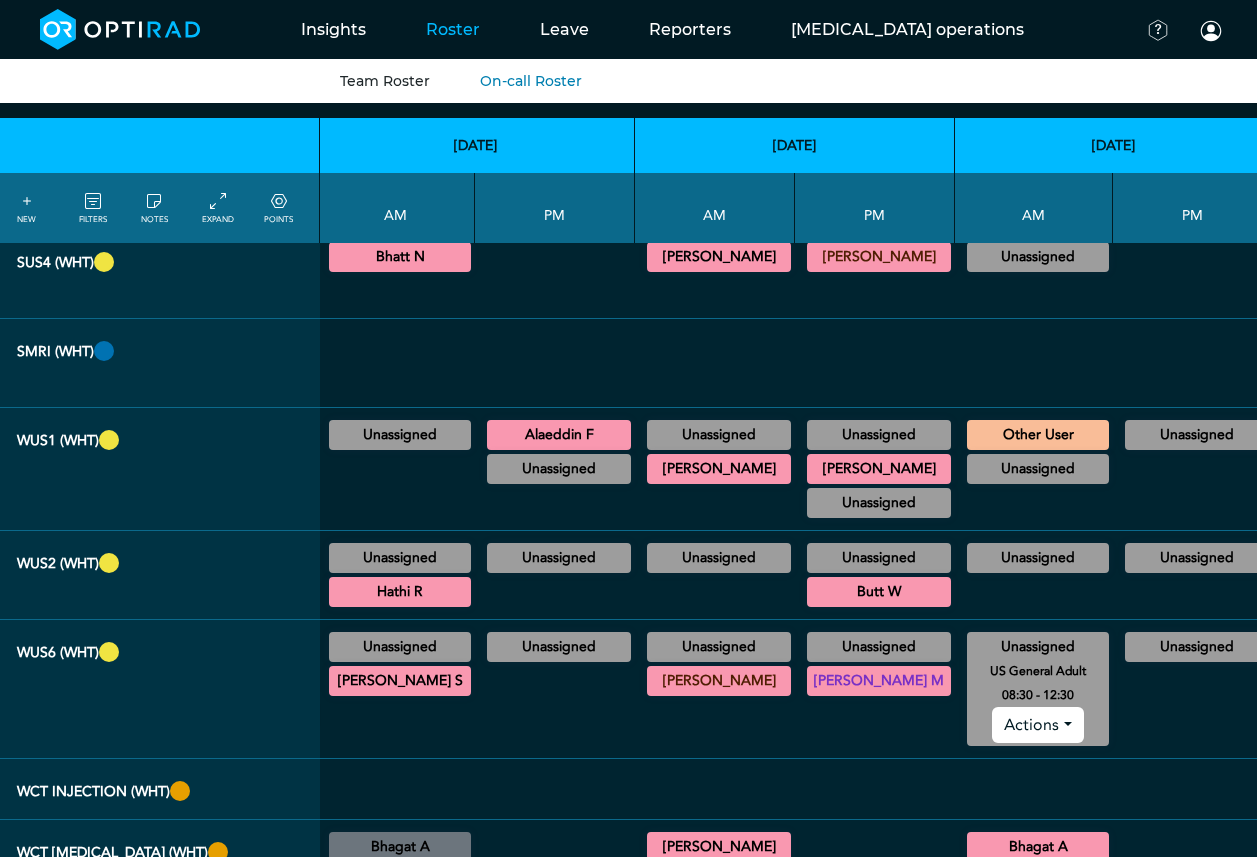 click on "Unassigned
US General Adult
08:30 - 12:30
Actions" at bounding box center [1038, 689] 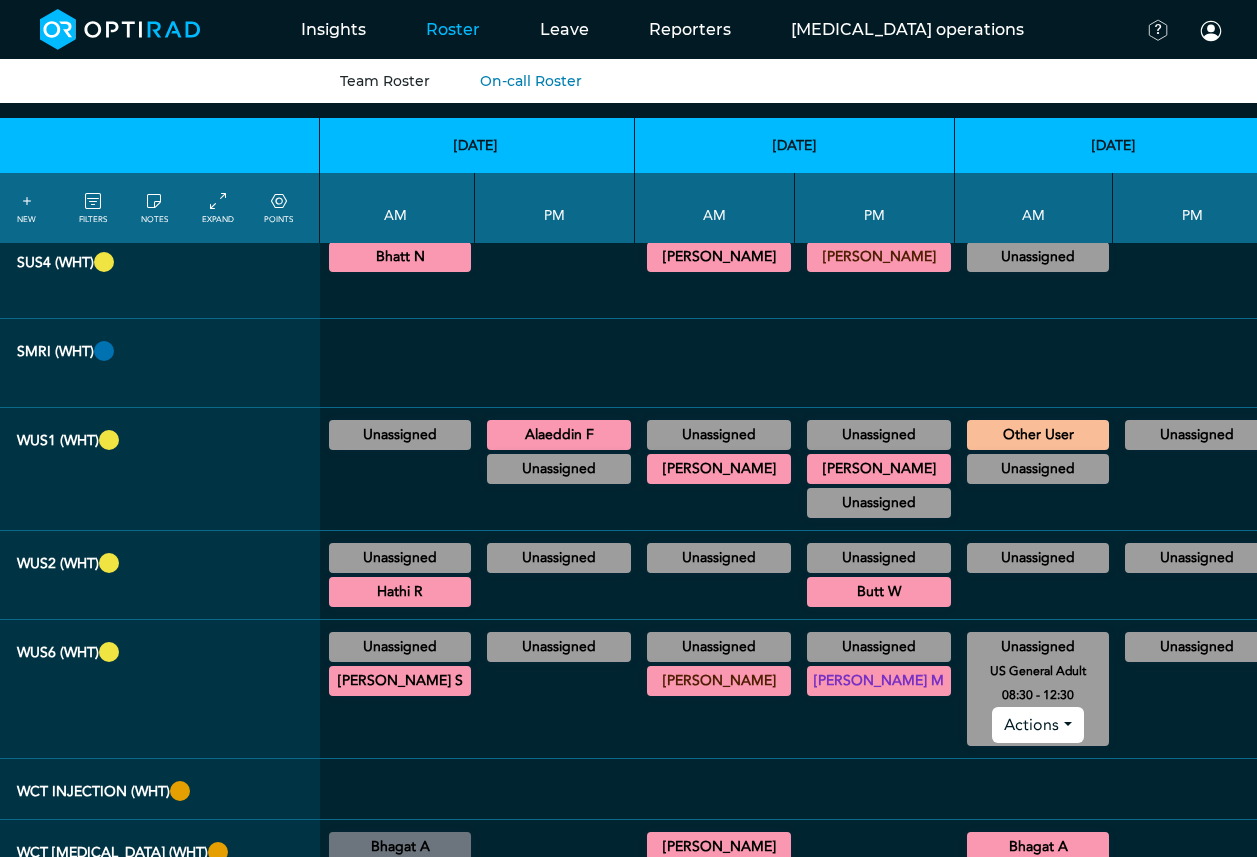 click on "Actions" at bounding box center (1037, 725) 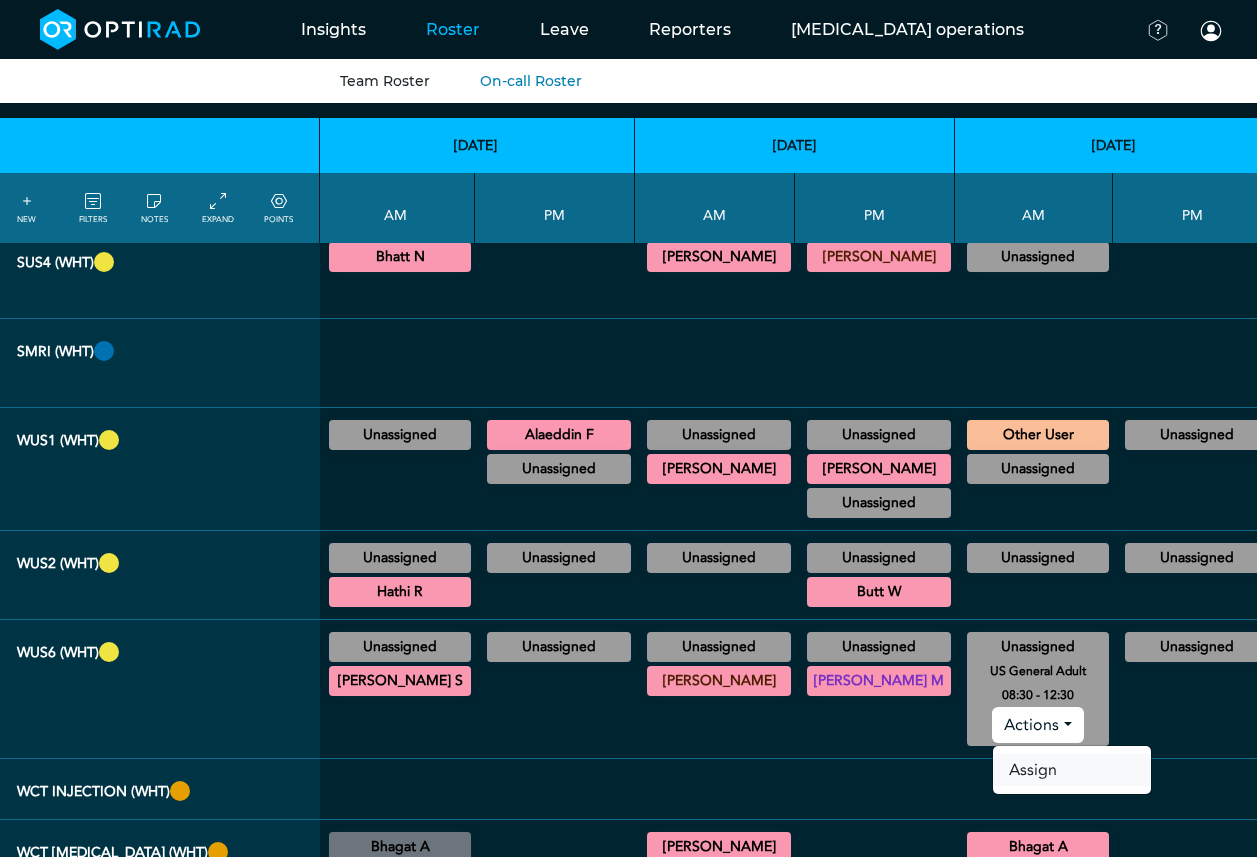 click on "Assign" at bounding box center (1072, 770) 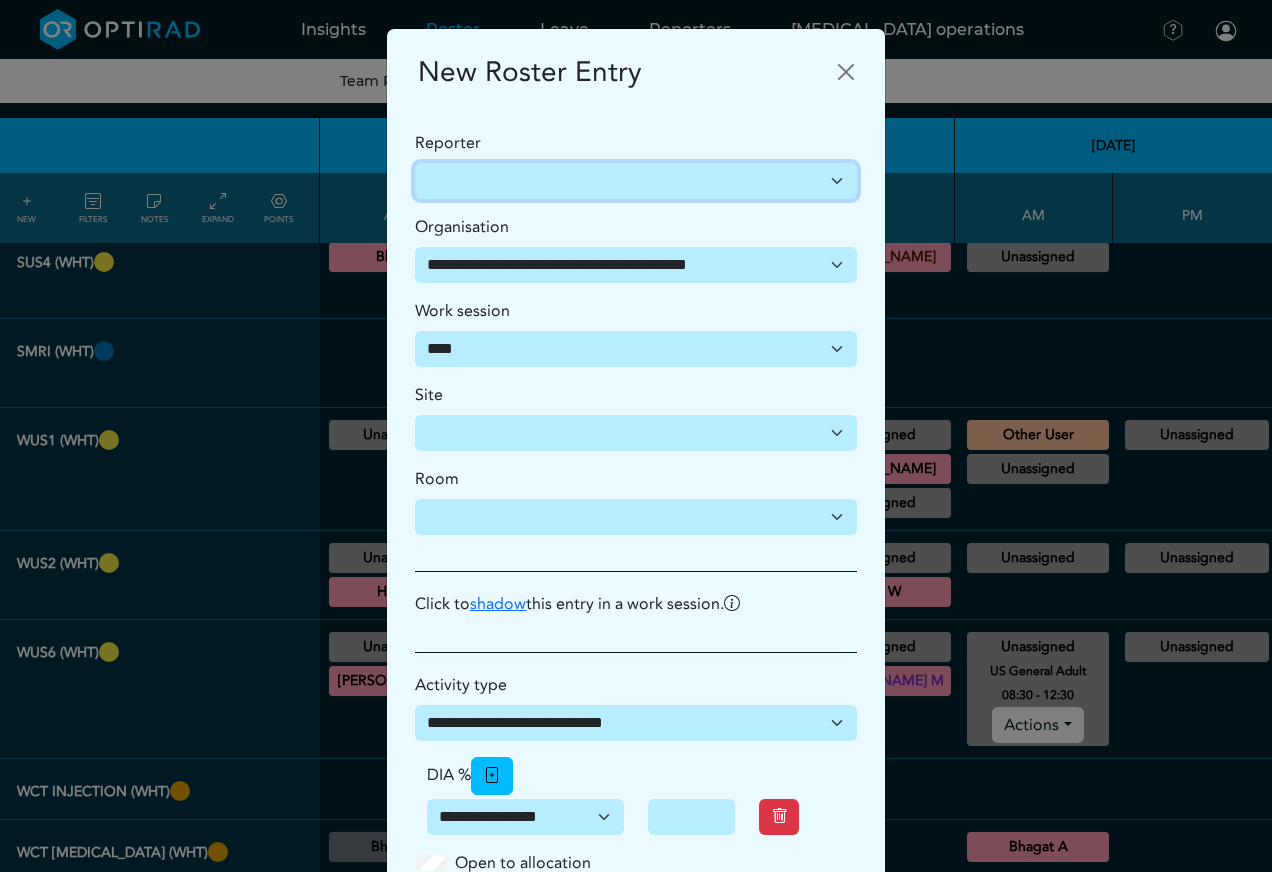 click on "**********" at bounding box center [636, 181] 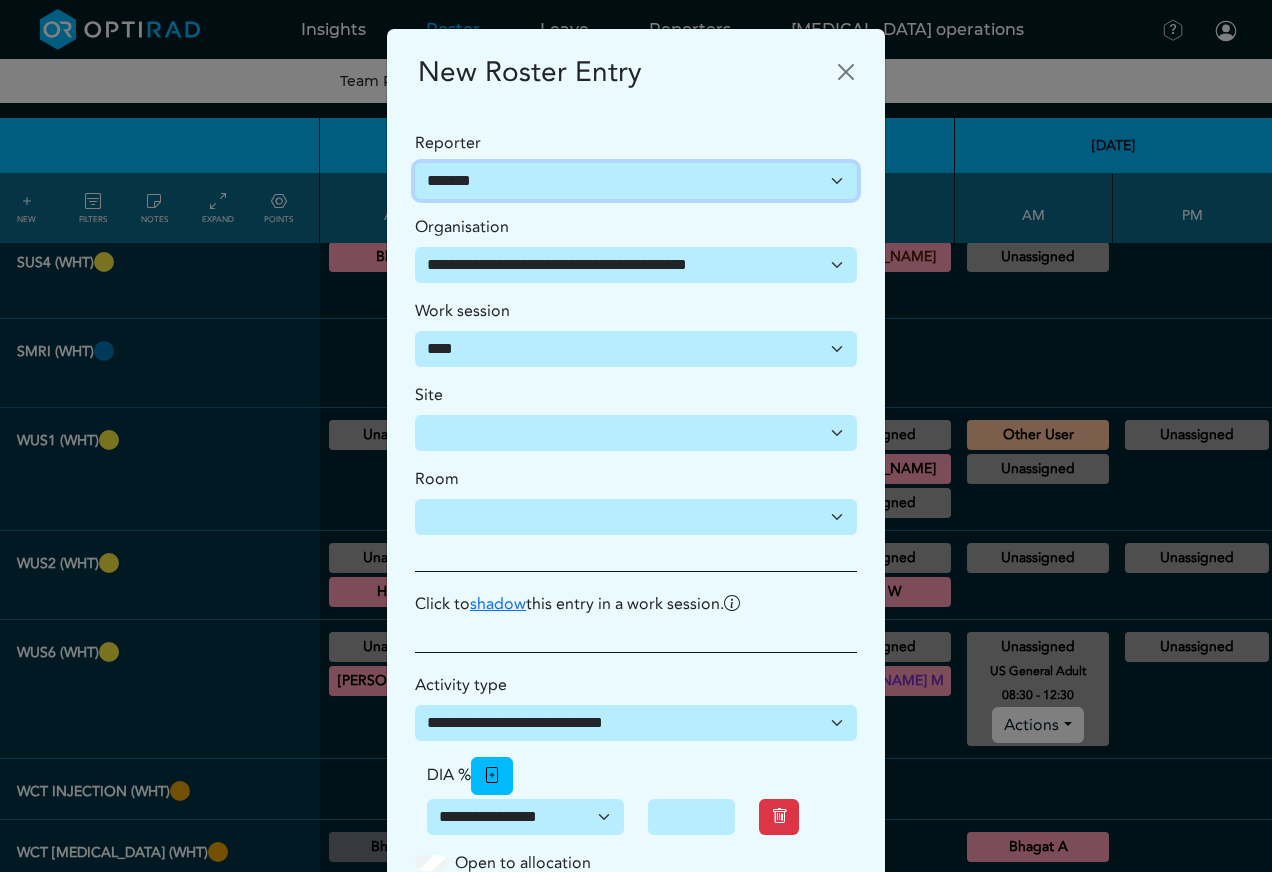 click on "**********" at bounding box center [636, 181] 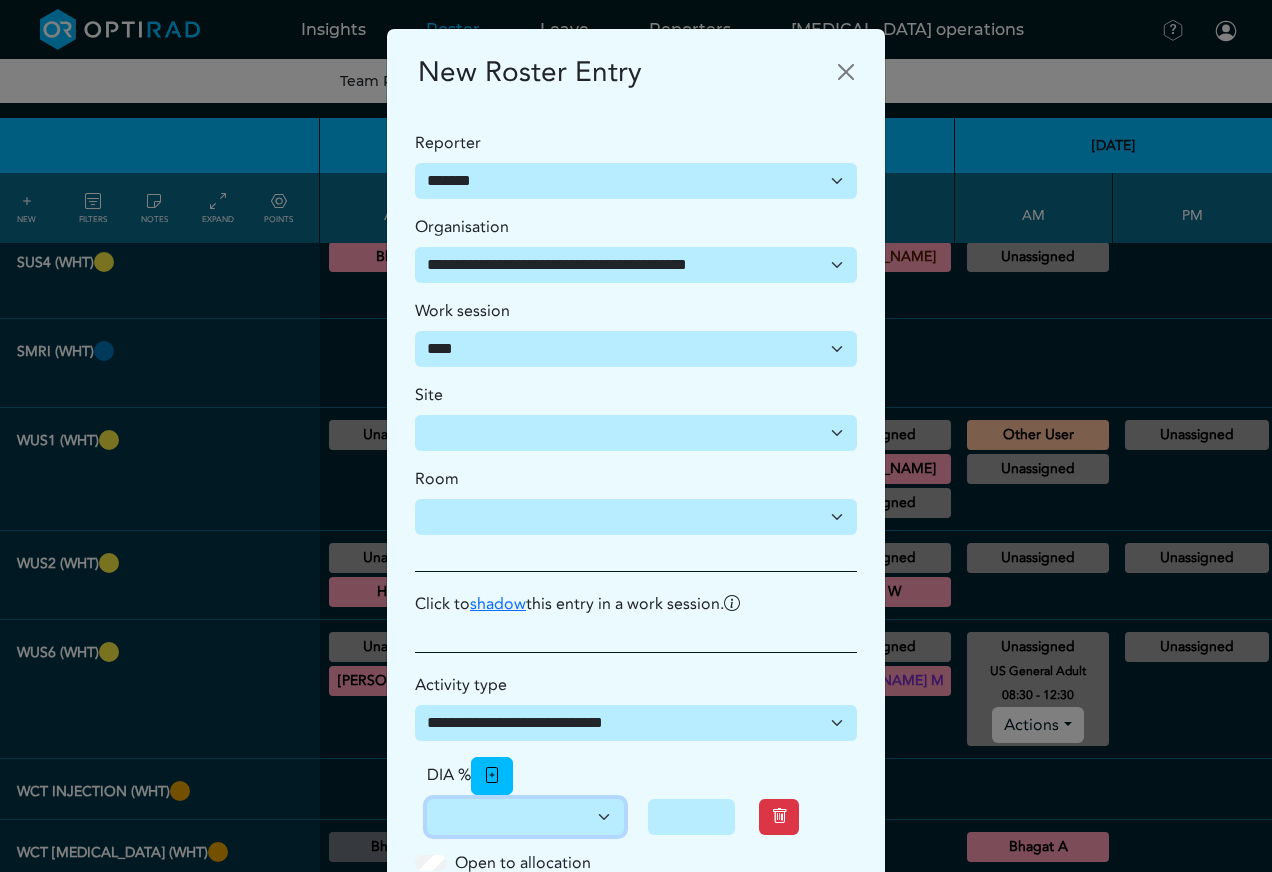 click on "**********" at bounding box center (525, 817) 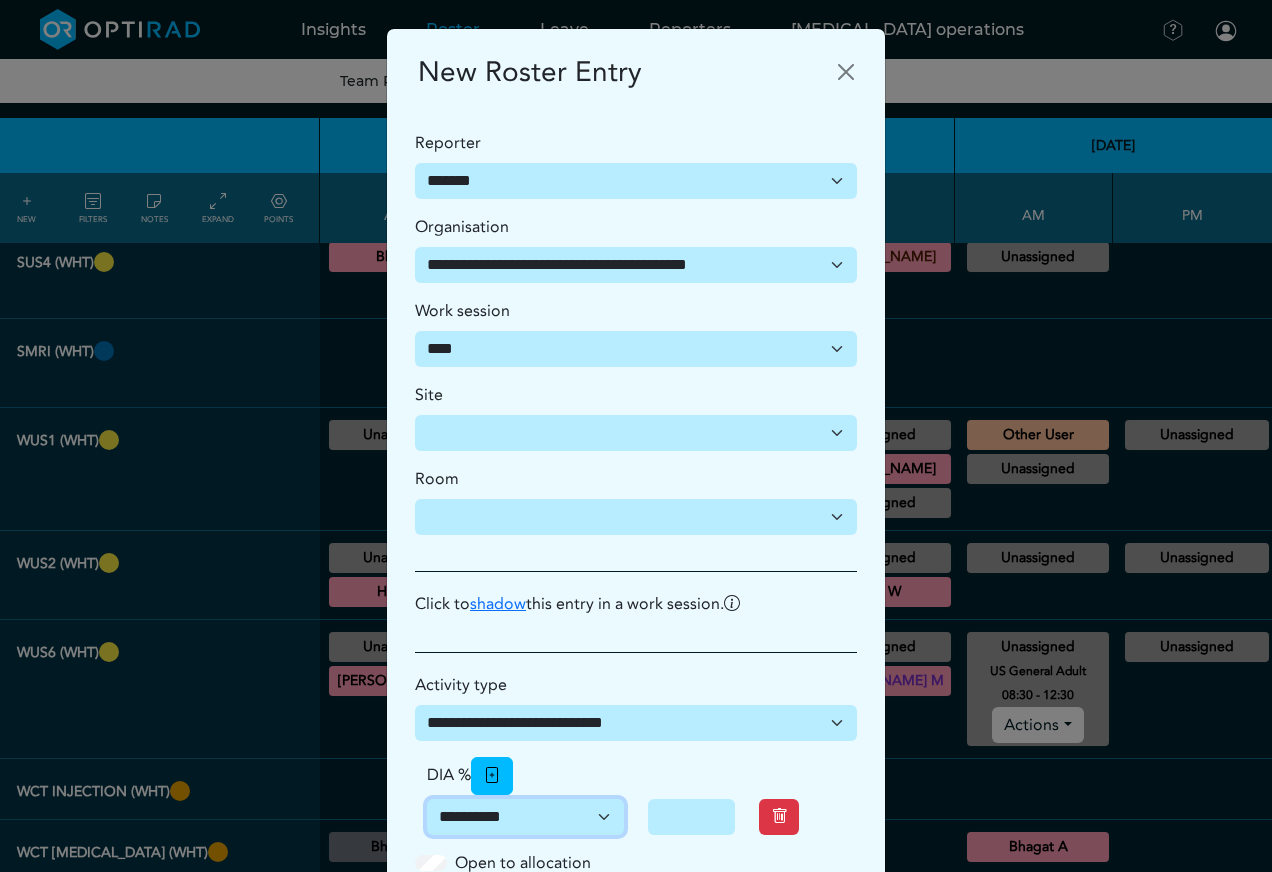 click on "**********" at bounding box center (525, 817) 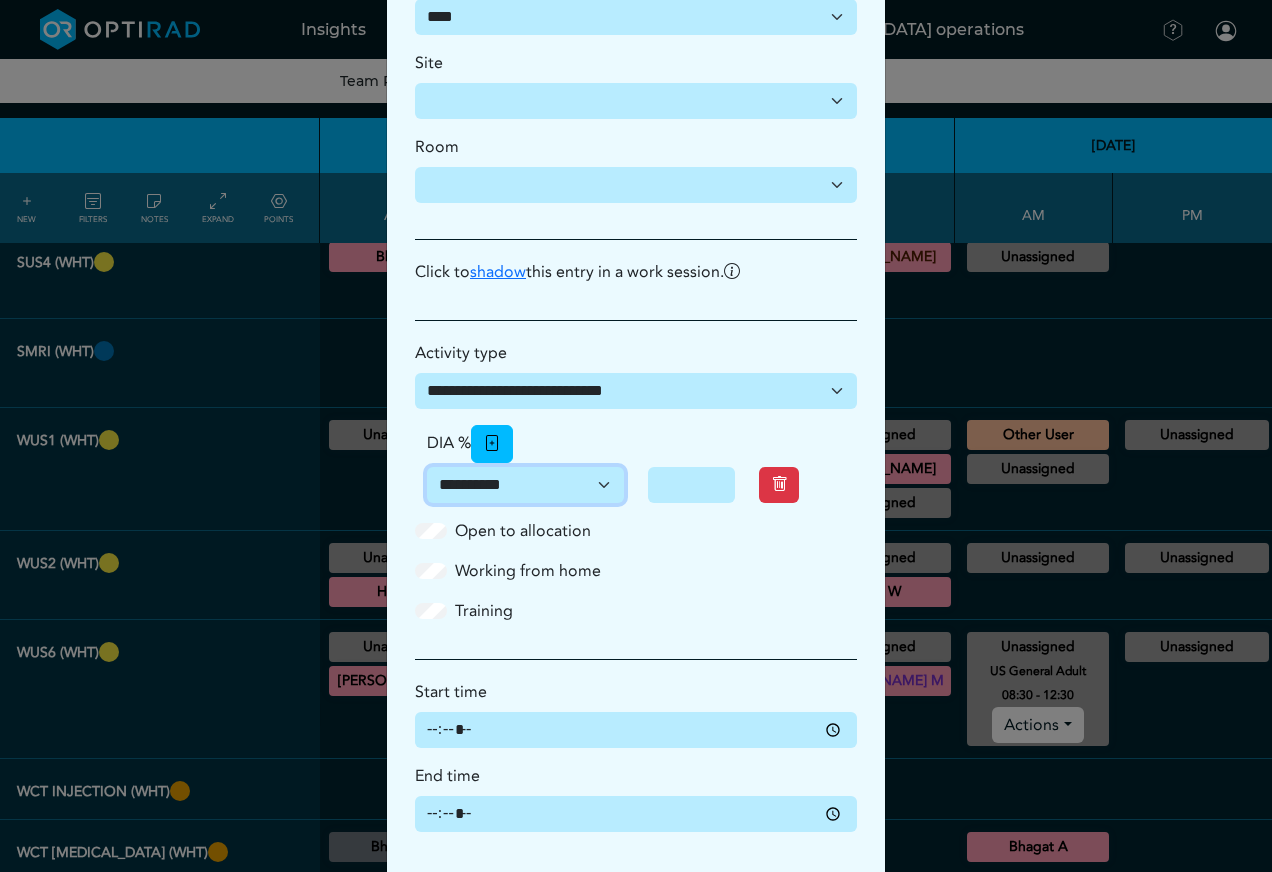 scroll, scrollTop: 432, scrollLeft: 0, axis: vertical 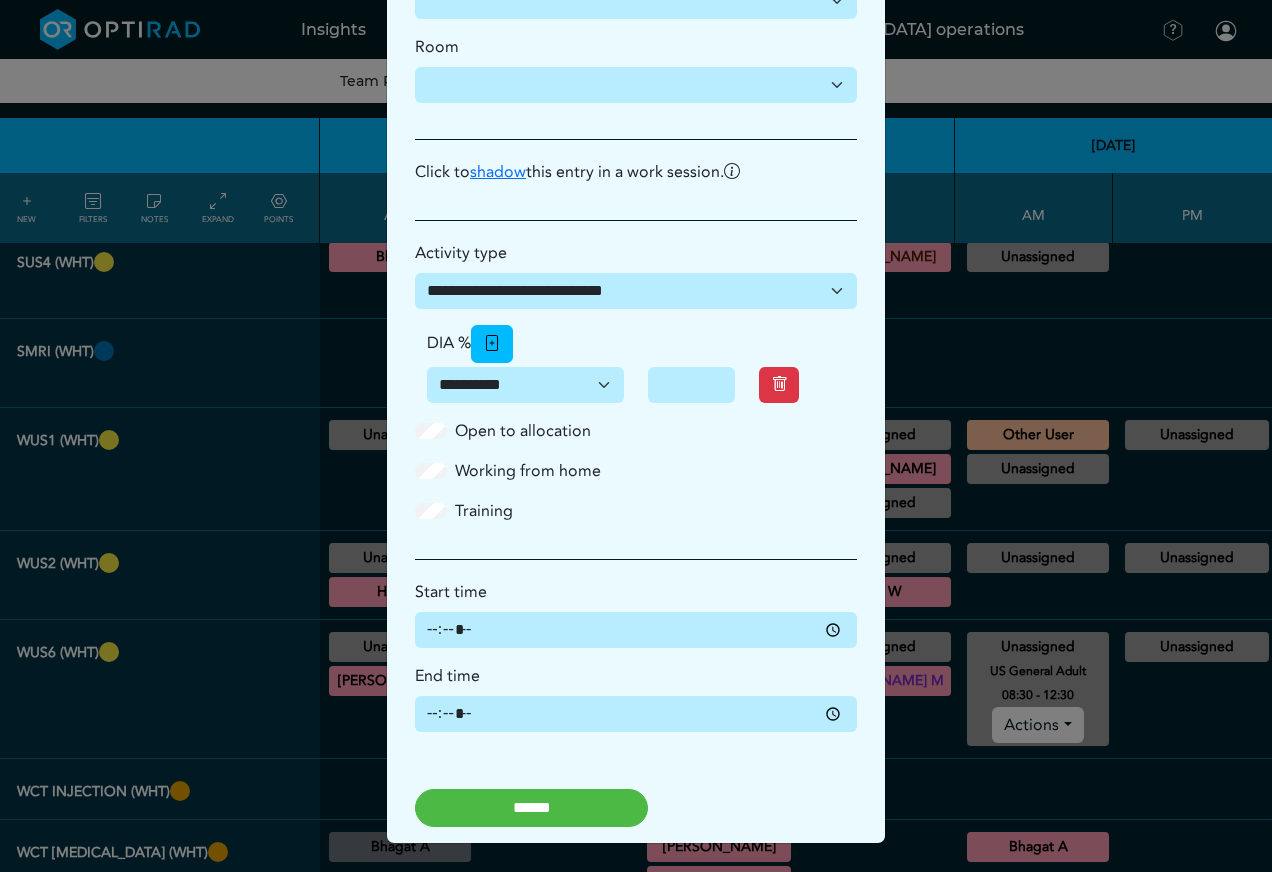 click on "******" at bounding box center [531, 808] 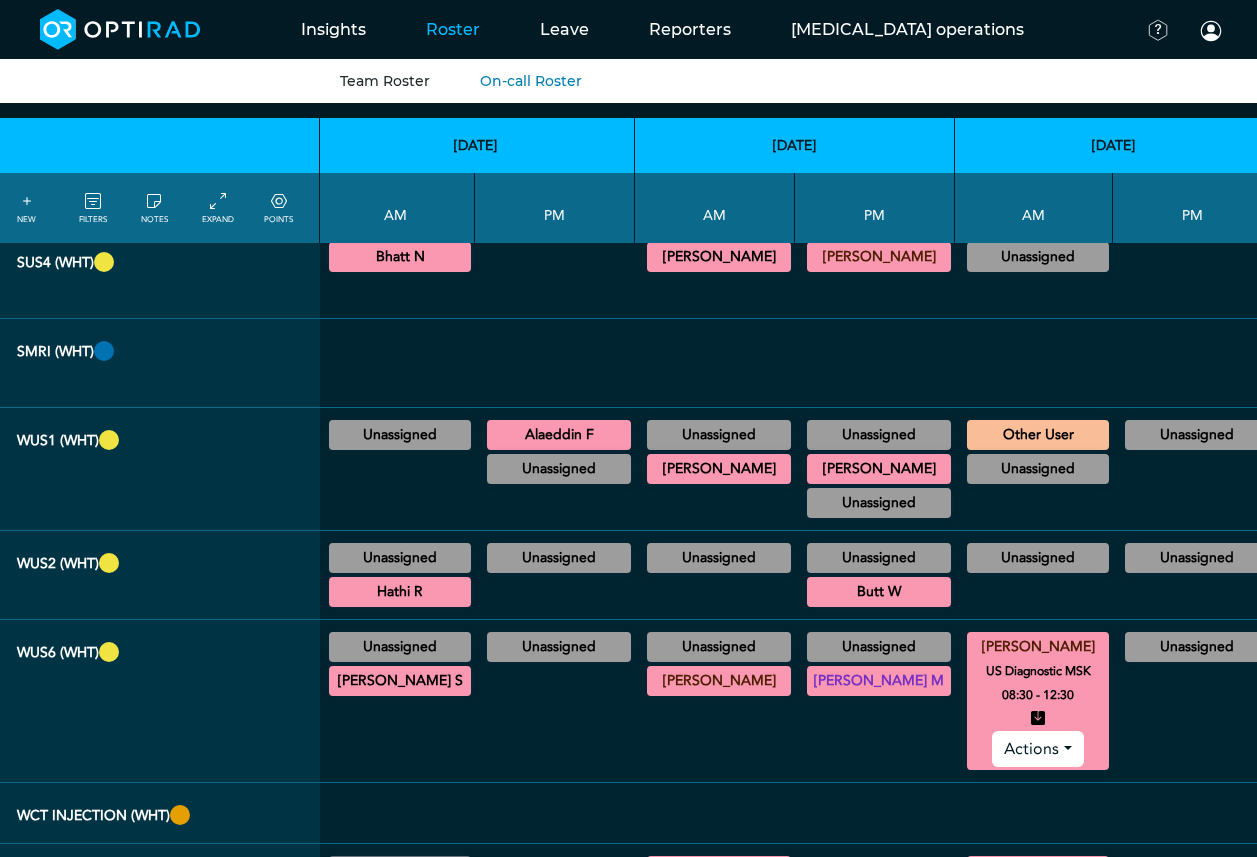 click on "Unassigned" at bounding box center [1197, 647] 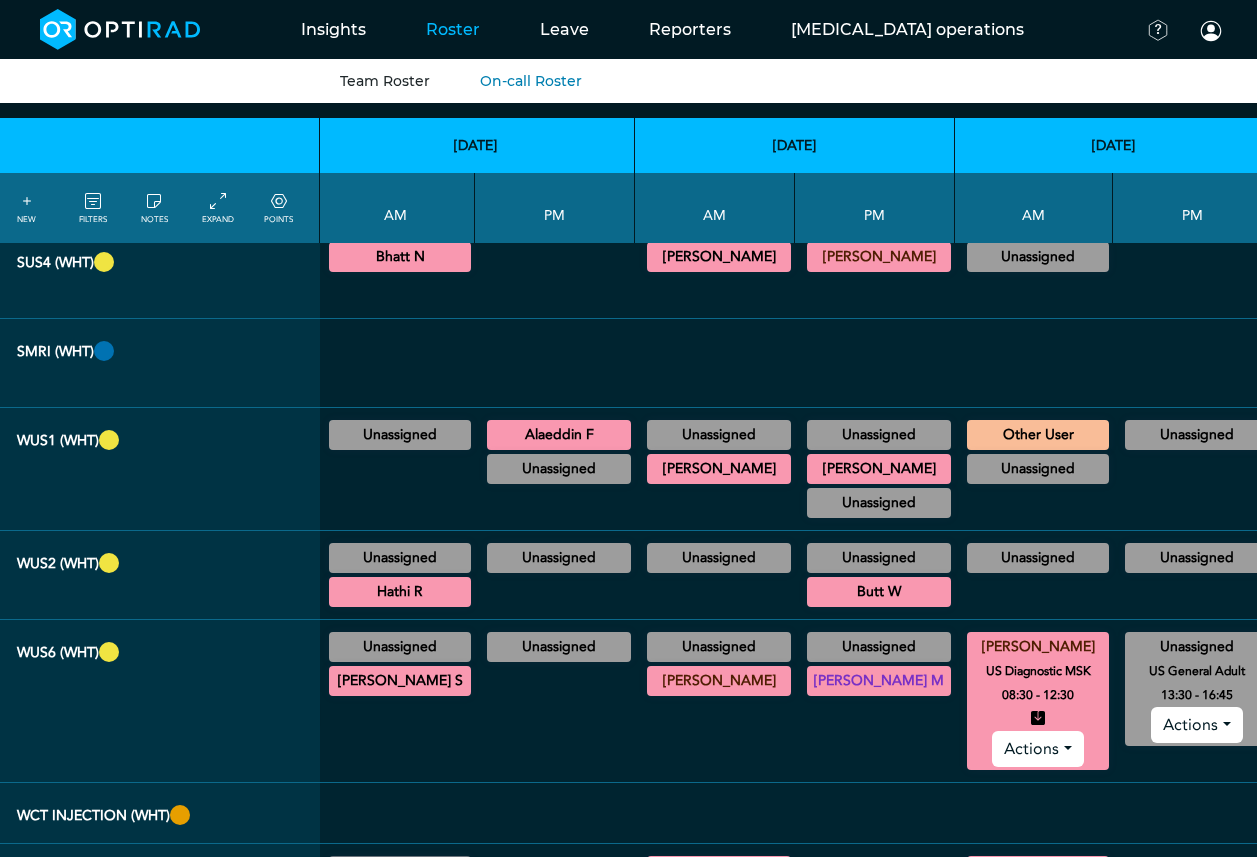 click on "Actions" at bounding box center [1196, 725] 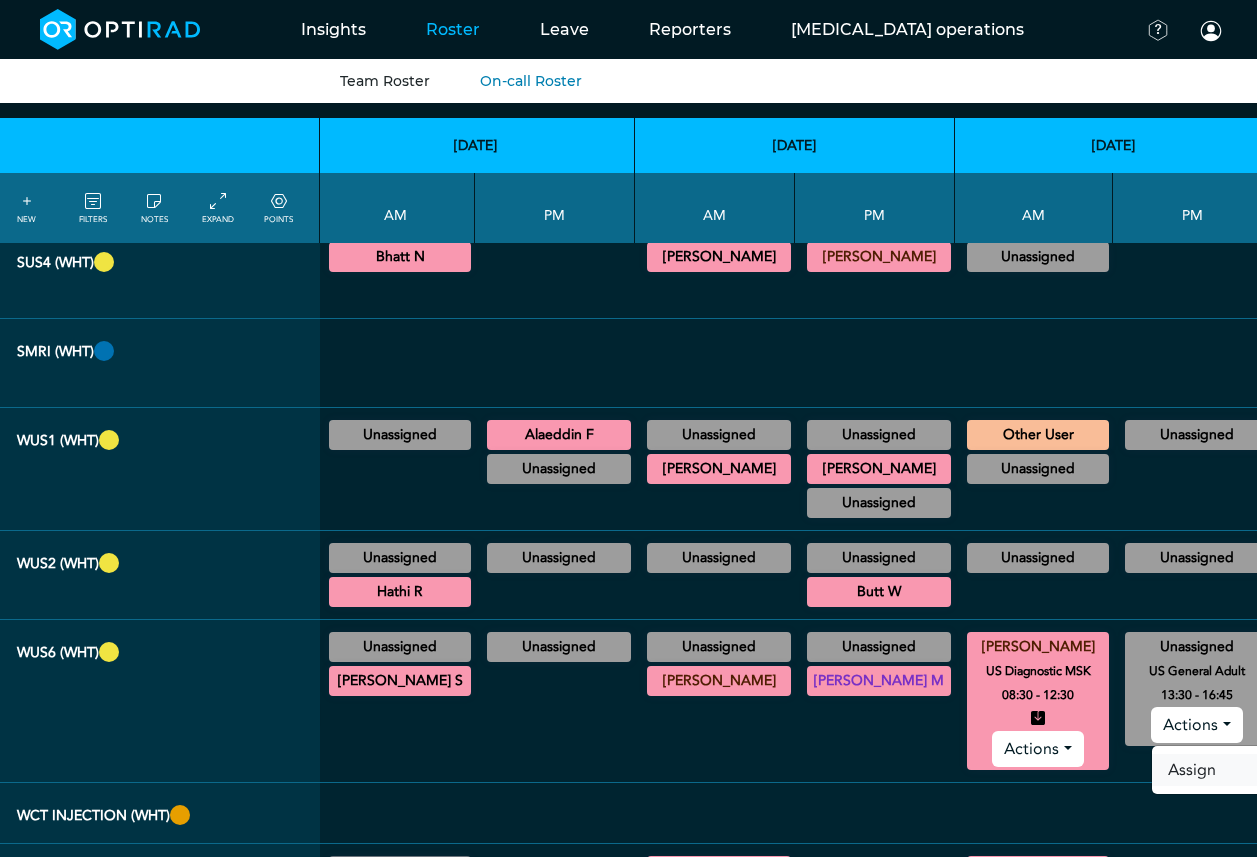 click on "Assign" at bounding box center (1231, 770) 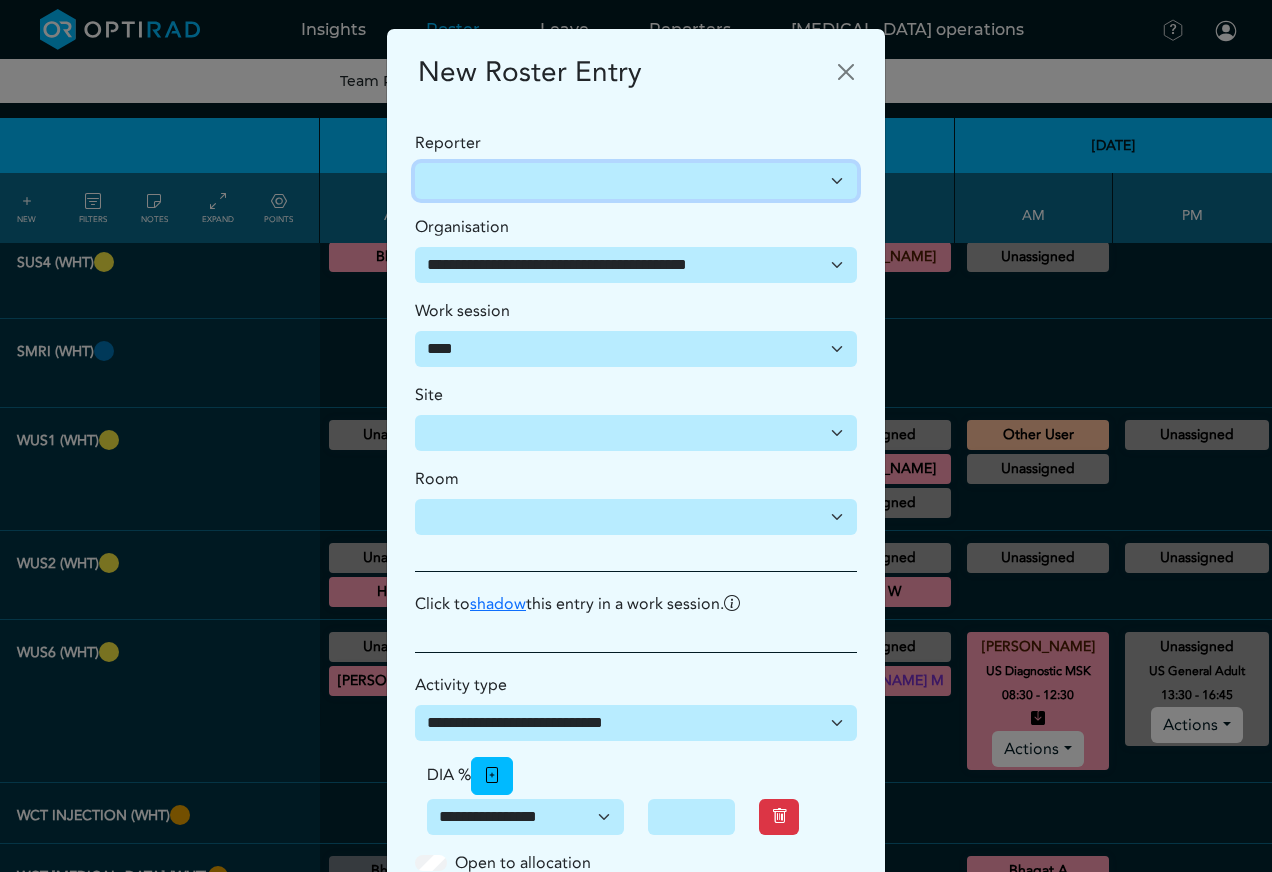 click on "**********" at bounding box center (636, 181) 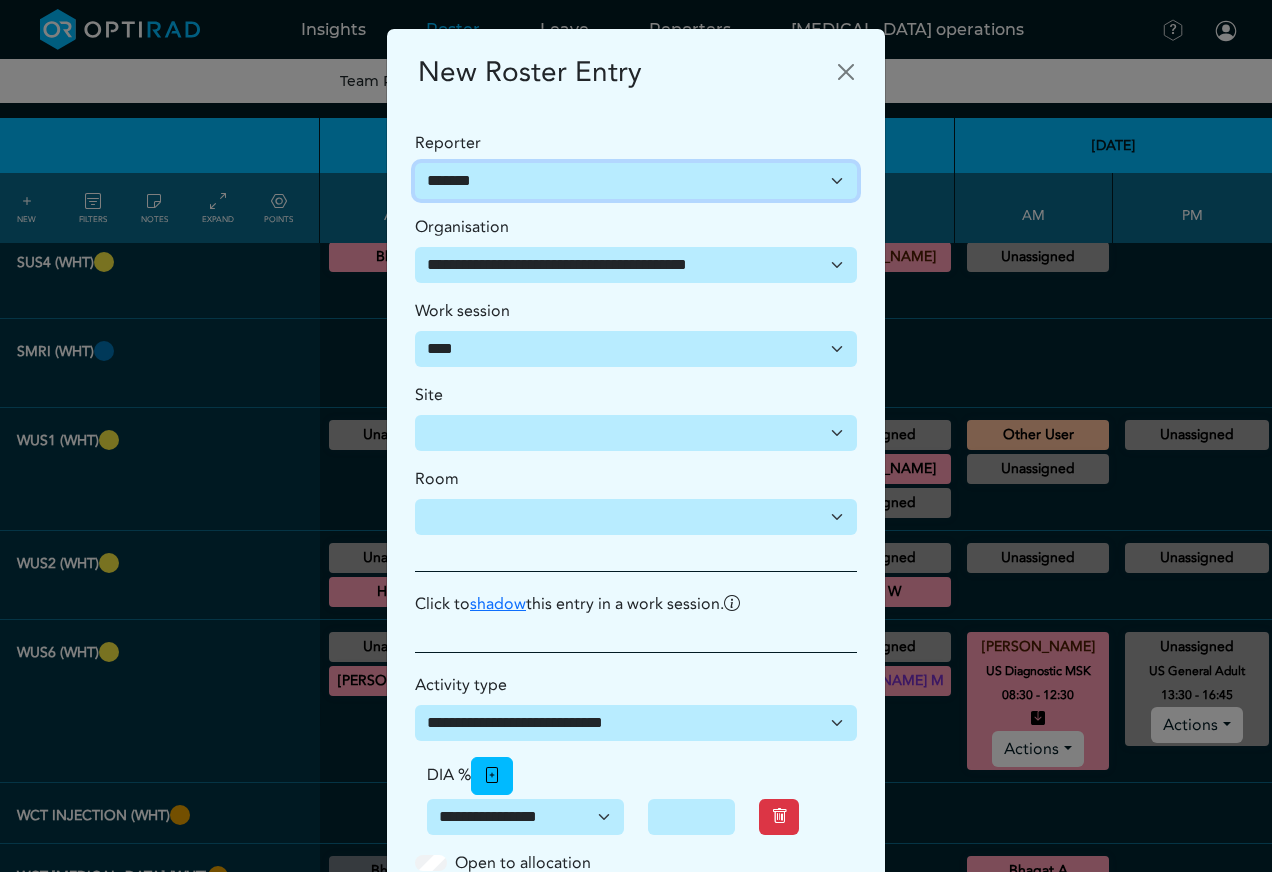 click on "**********" at bounding box center [636, 181] 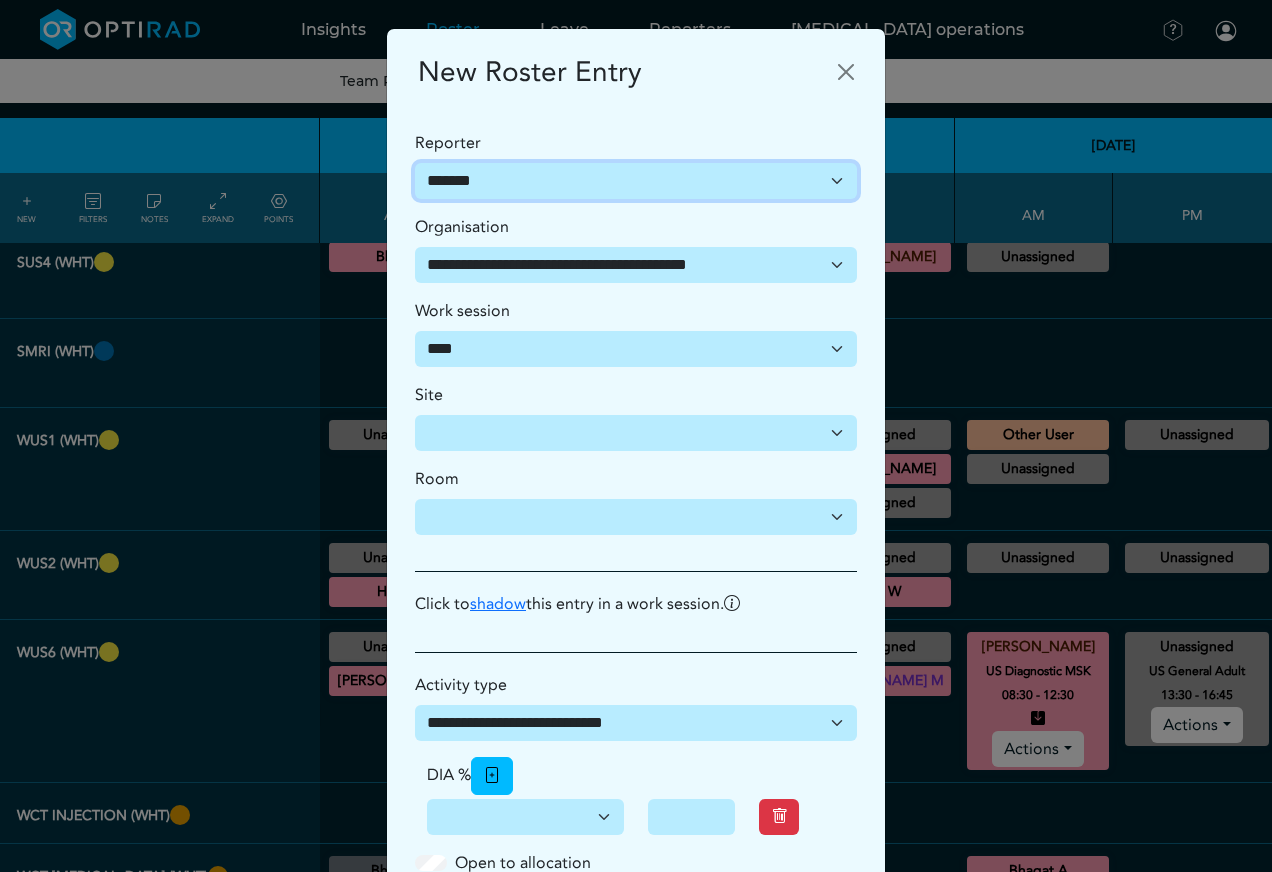 click on "**********" at bounding box center (636, 181) 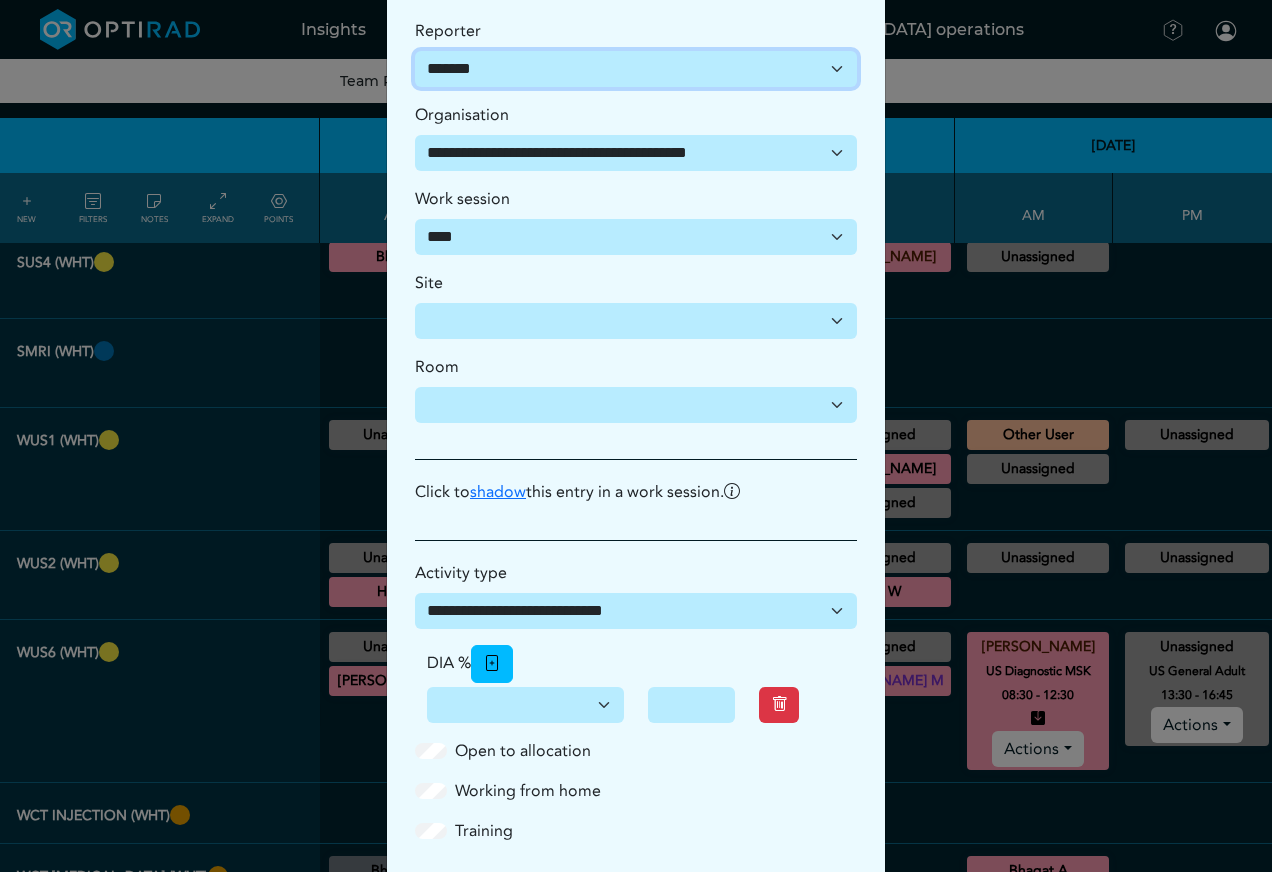 scroll, scrollTop: 300, scrollLeft: 0, axis: vertical 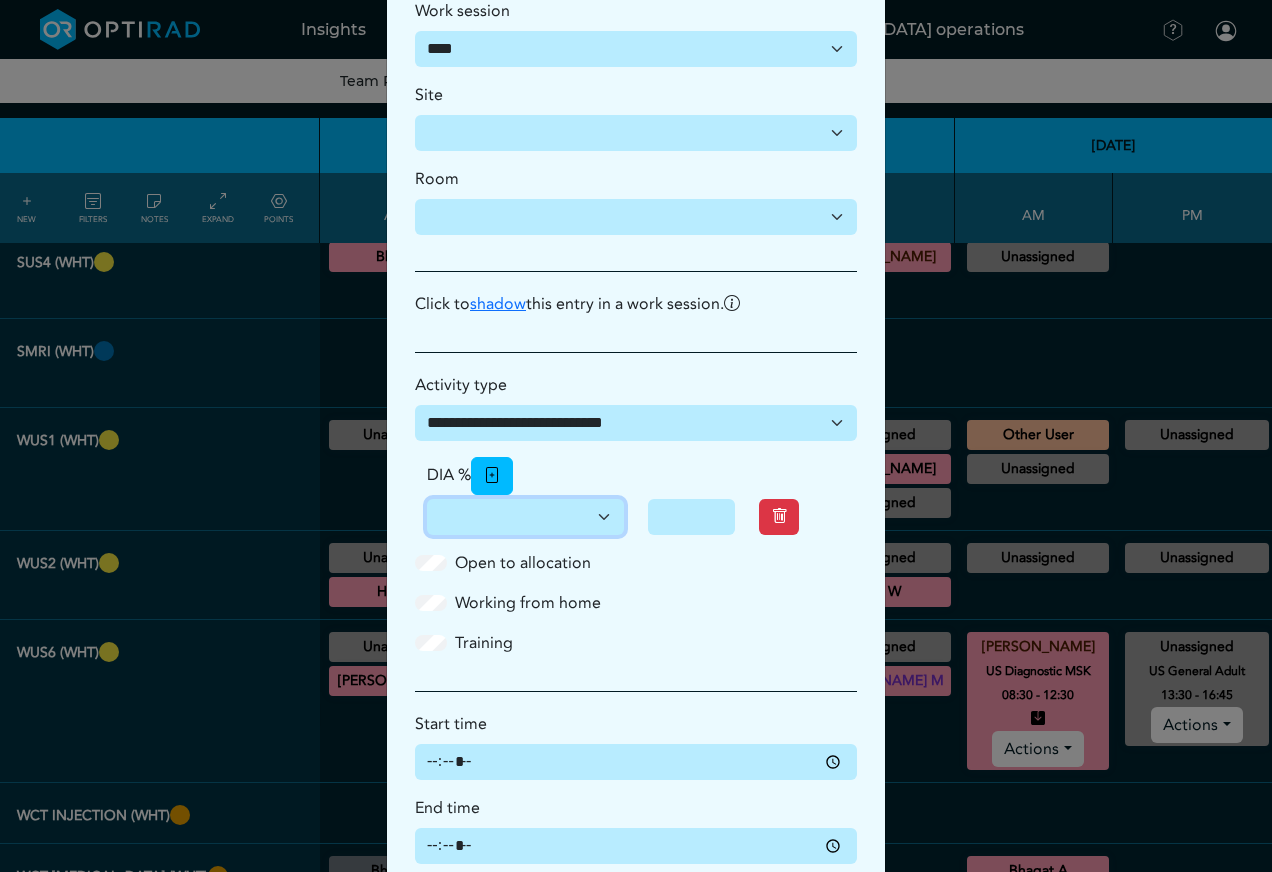 click on "**********" at bounding box center [525, 517] 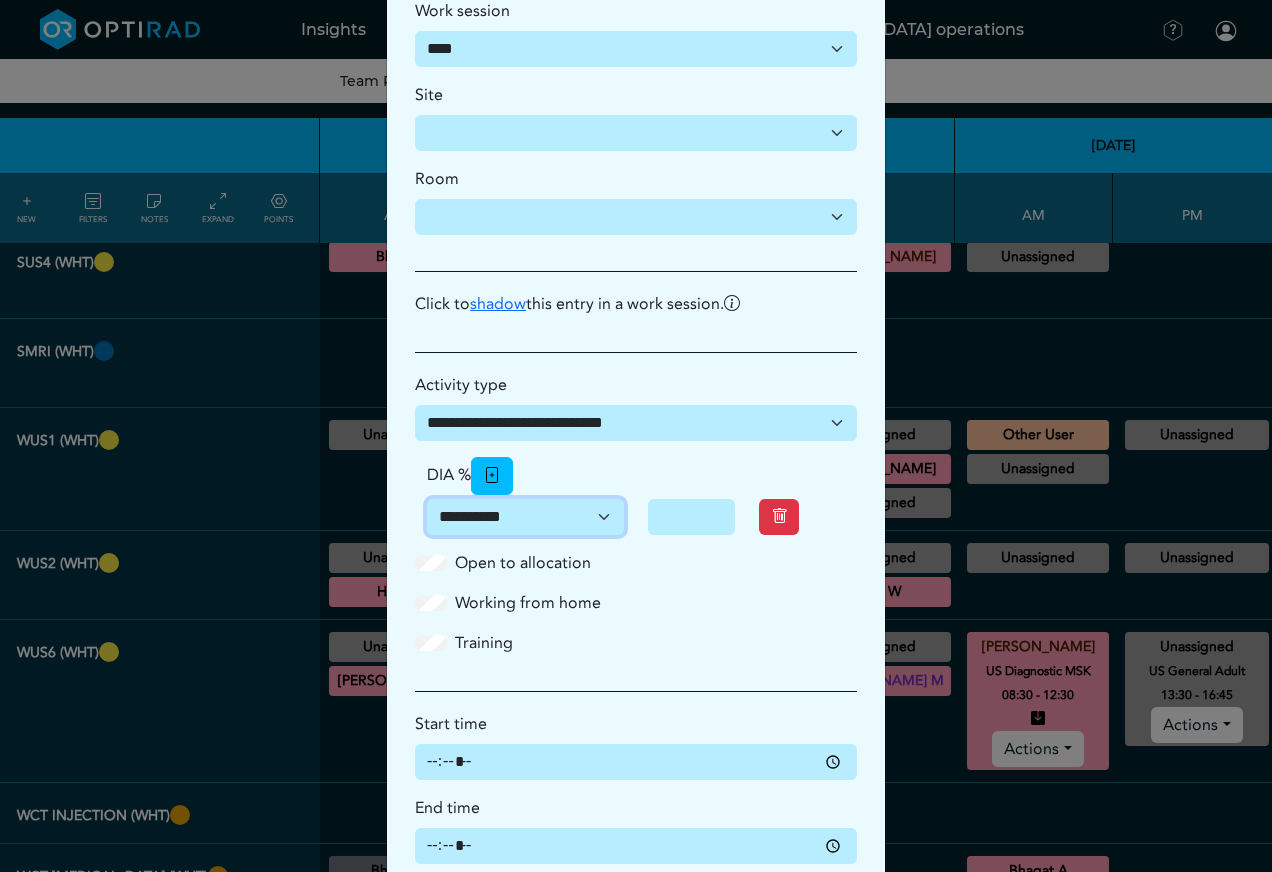 click on "**********" at bounding box center (525, 517) 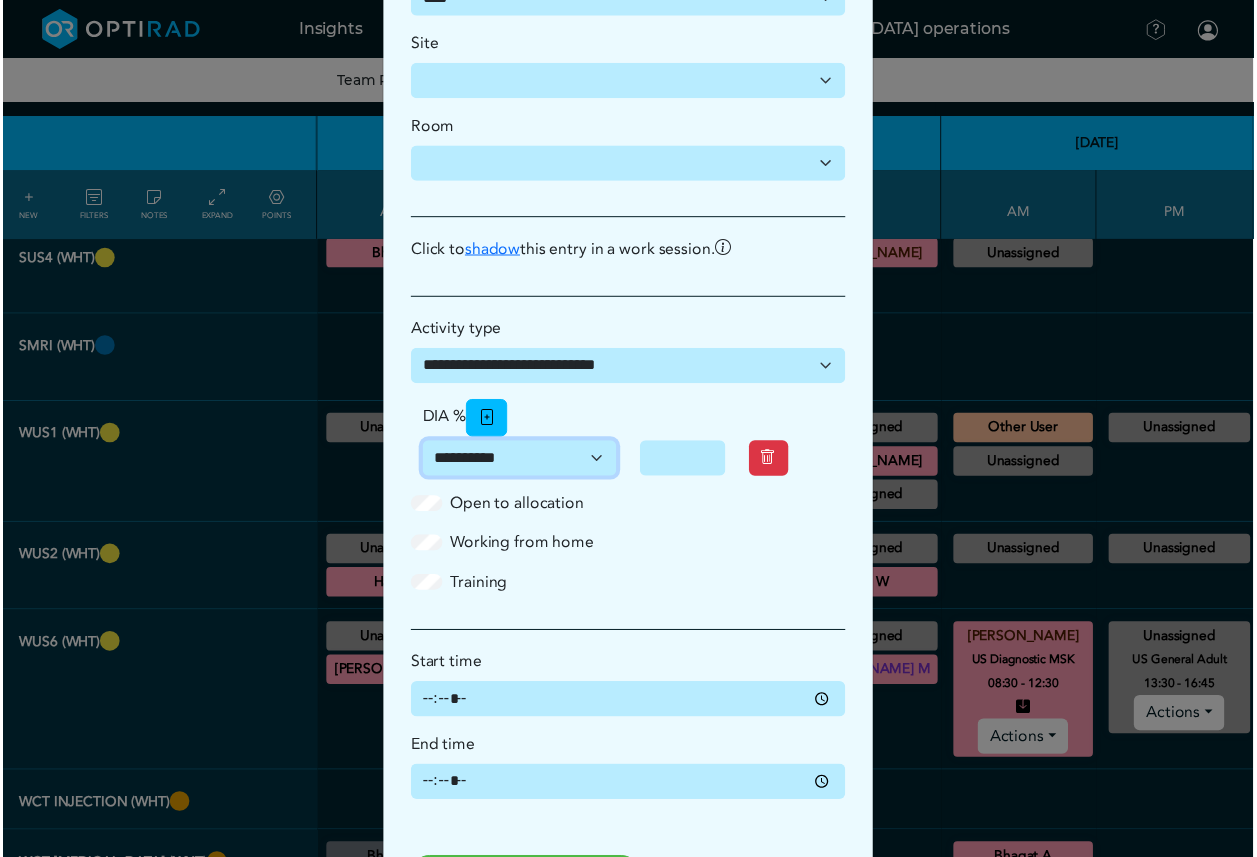 scroll, scrollTop: 432, scrollLeft: 0, axis: vertical 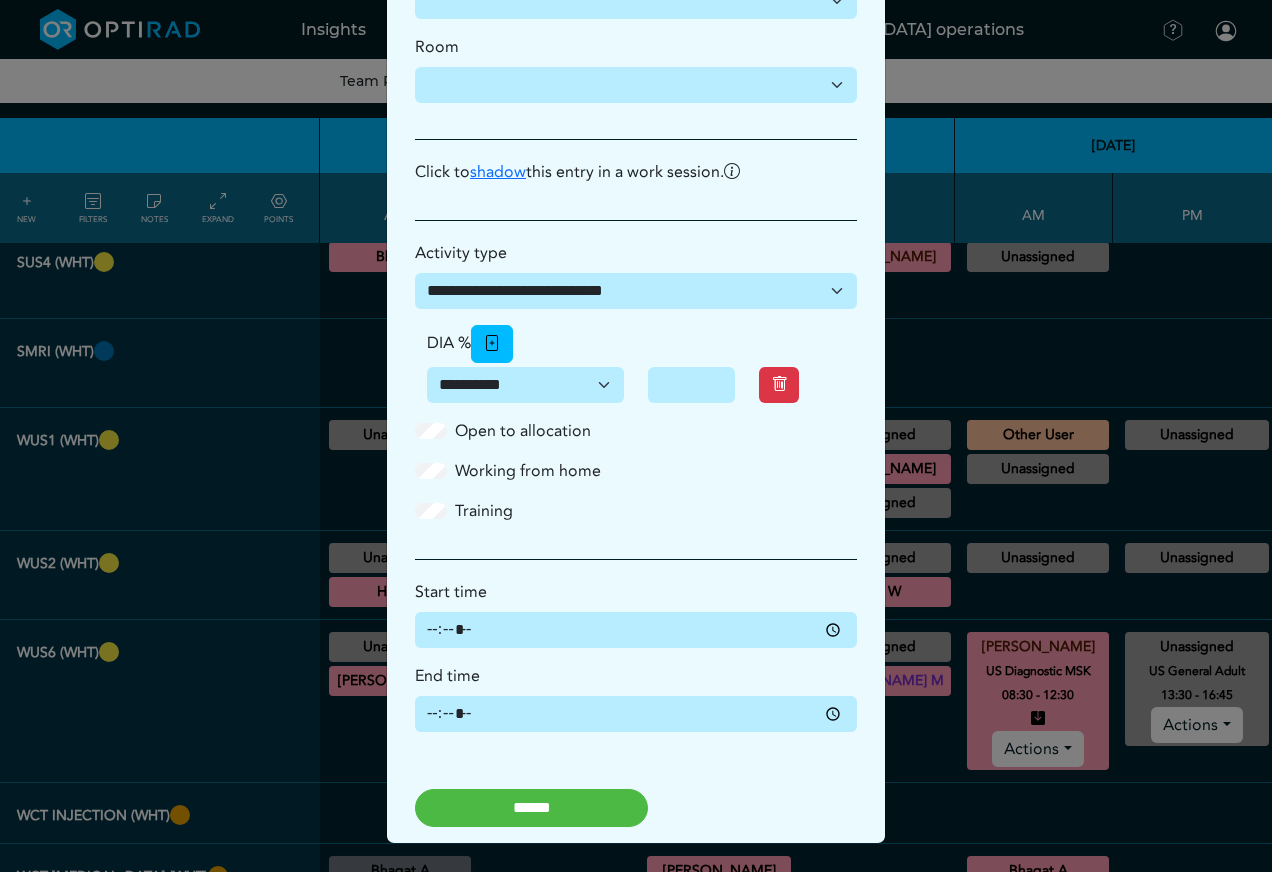 click on "******" at bounding box center (531, 808) 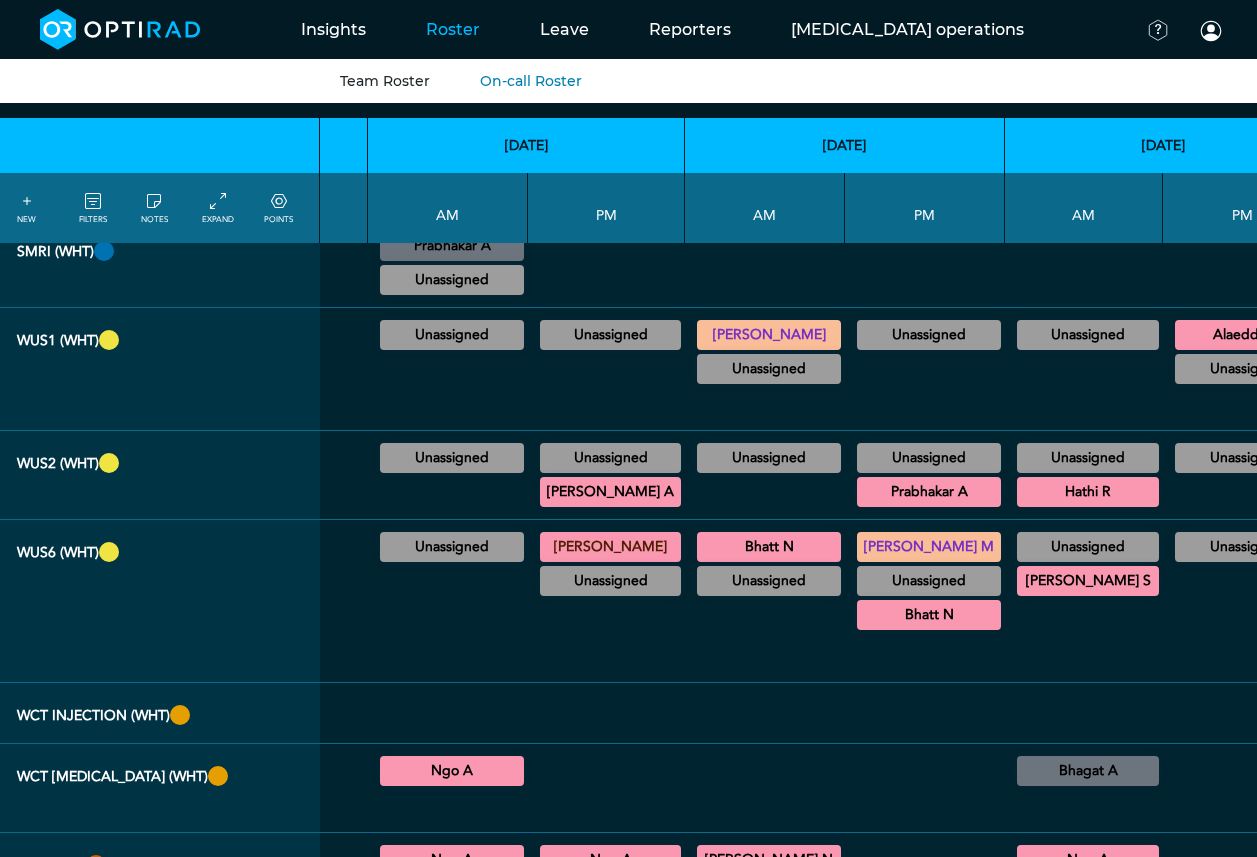 scroll, scrollTop: 1900, scrollLeft: 2185, axis: both 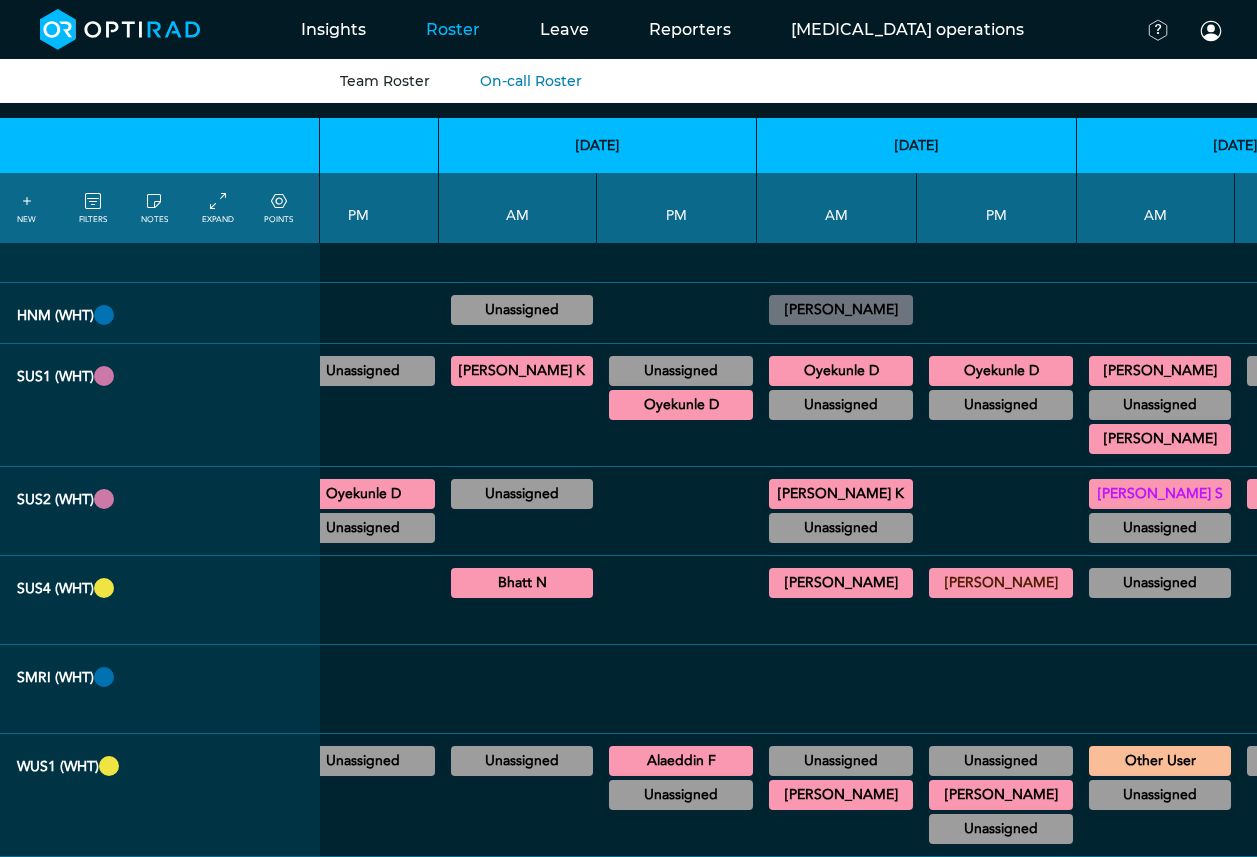 click at bounding box center [997, 511] 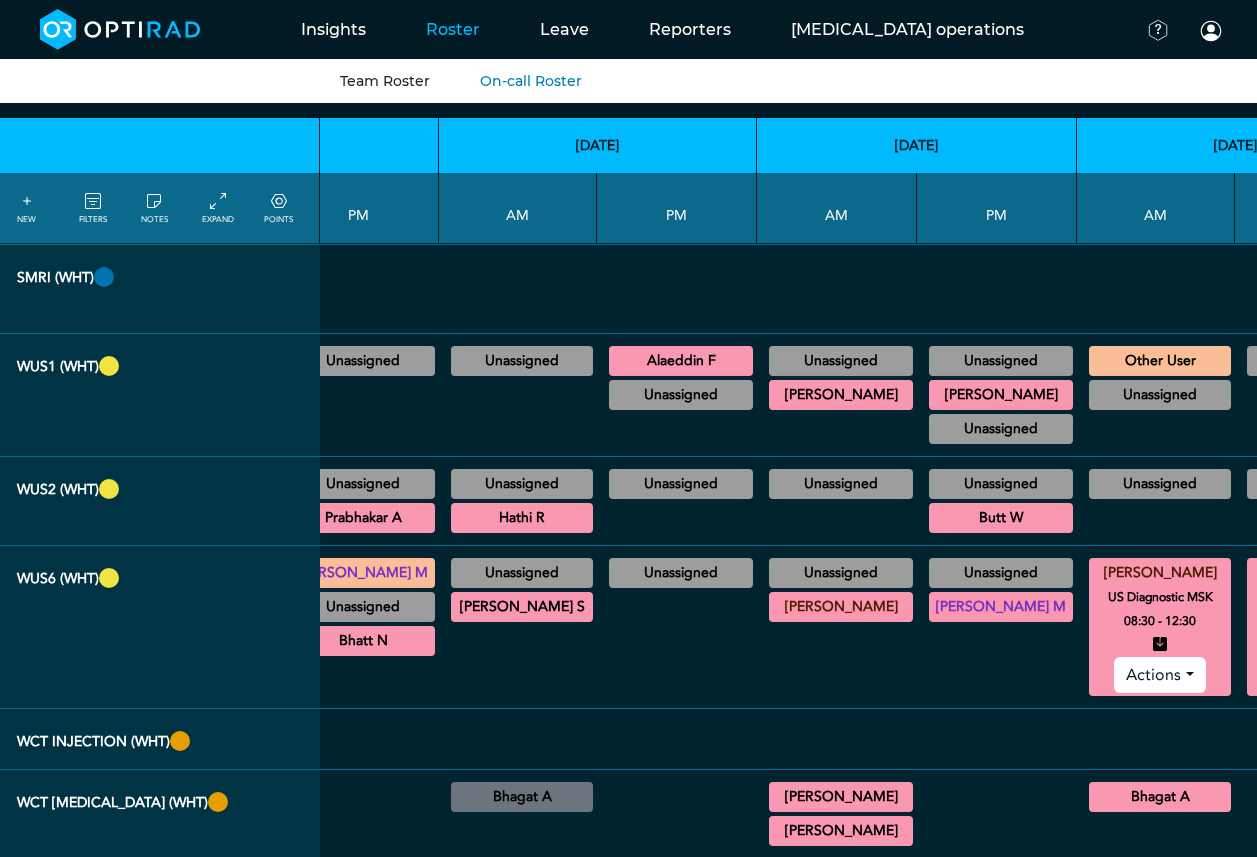 scroll, scrollTop: 2100, scrollLeft: 2750, axis: both 